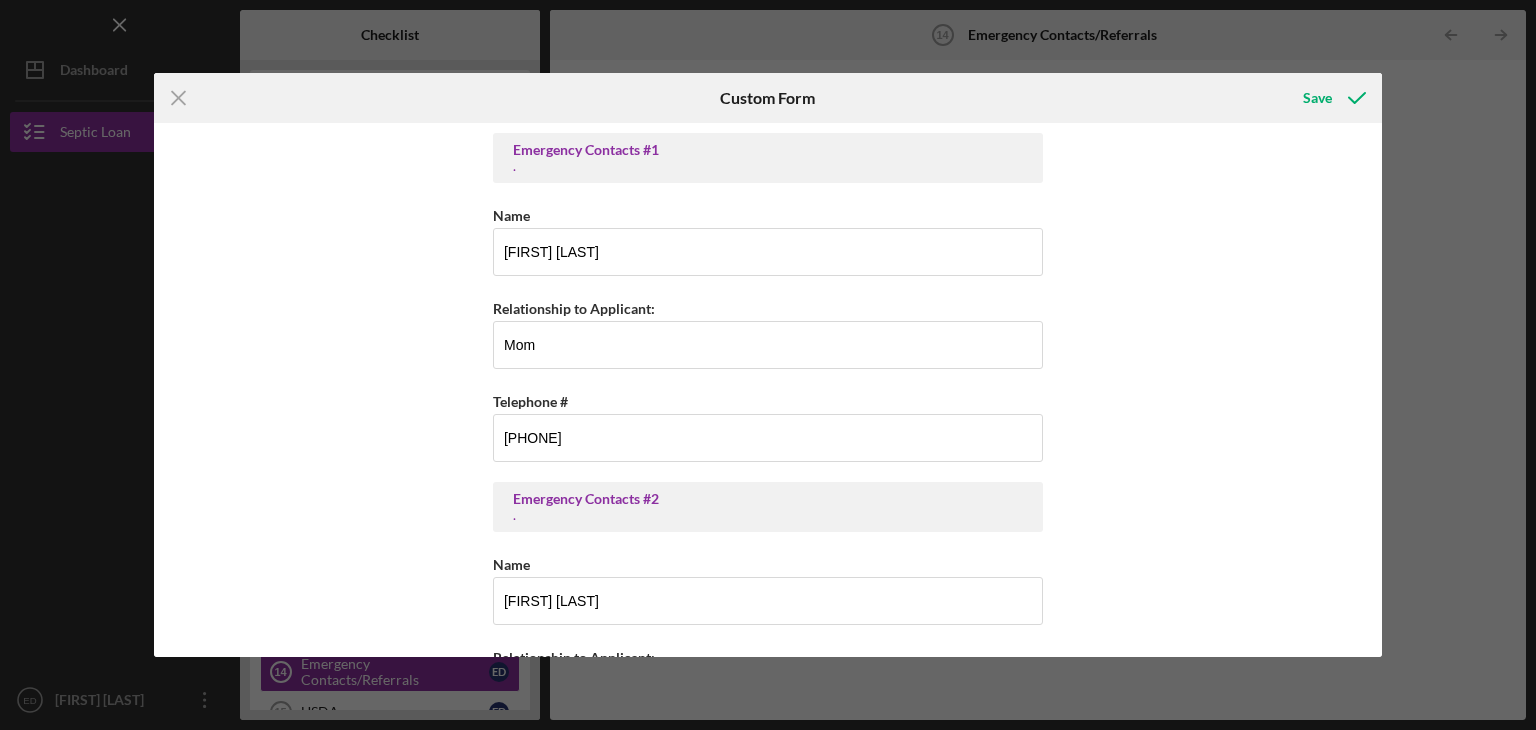 scroll, scrollTop: 0, scrollLeft: 0, axis: both 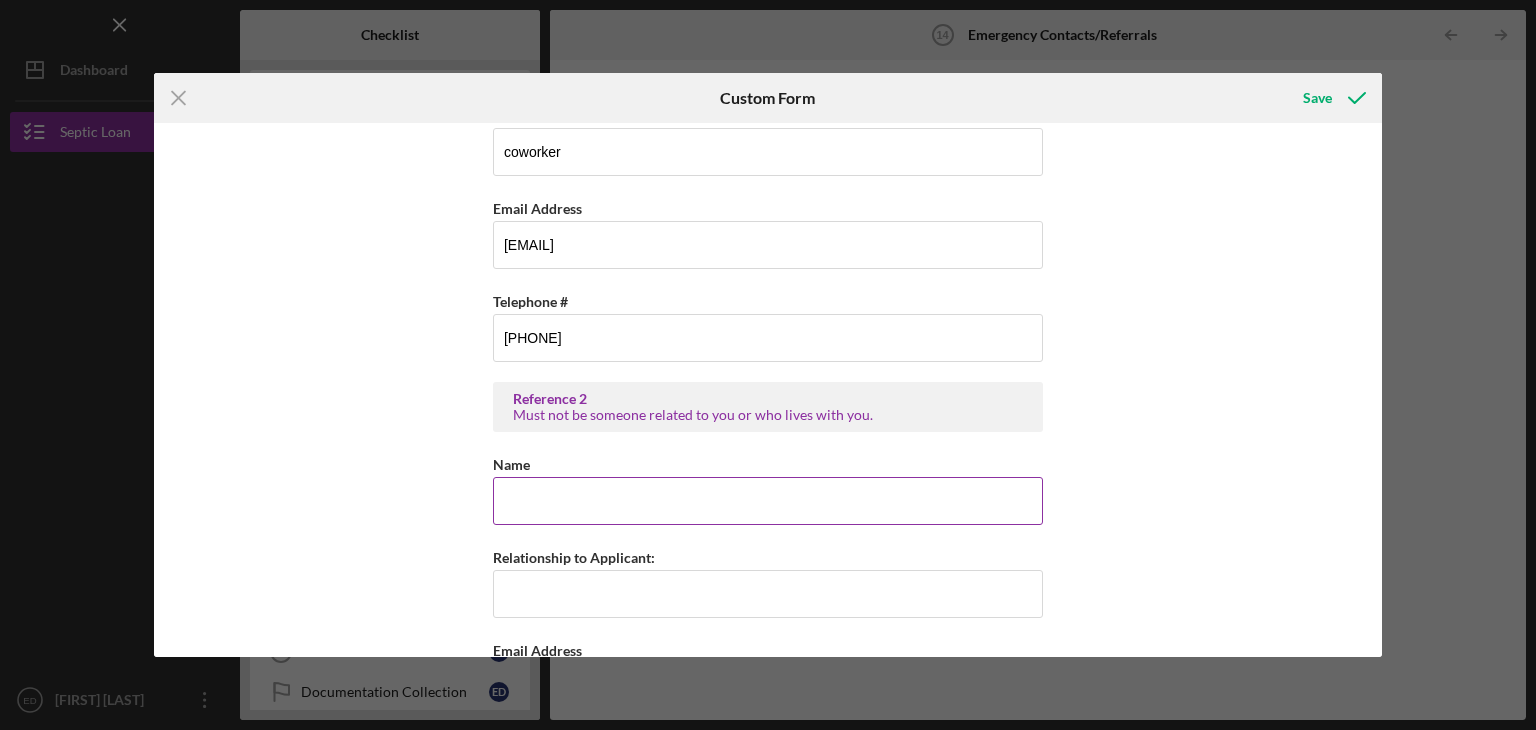 click on "Name" at bounding box center (768, 501) 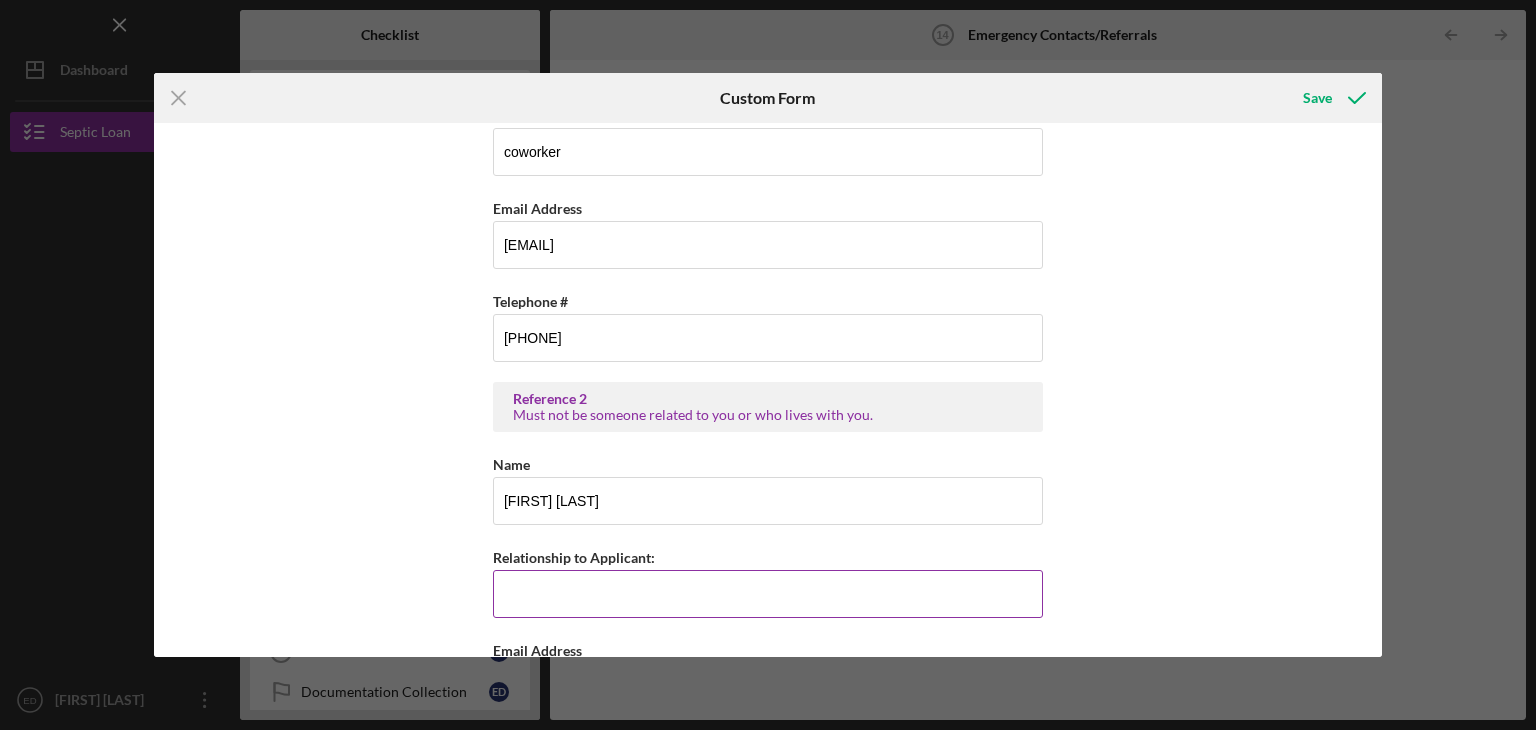 type on "[FIRST] [LAST]" 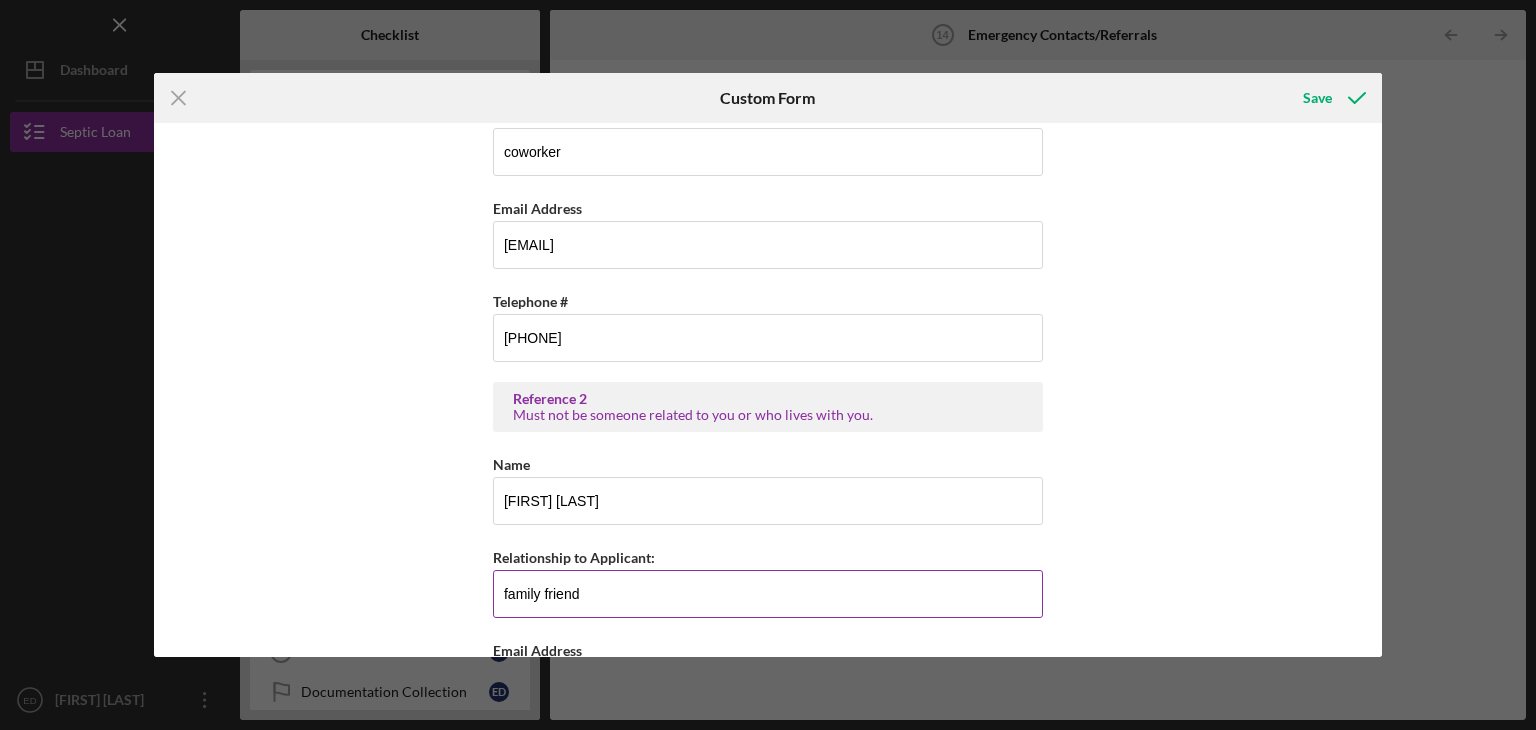 type on "family friend" 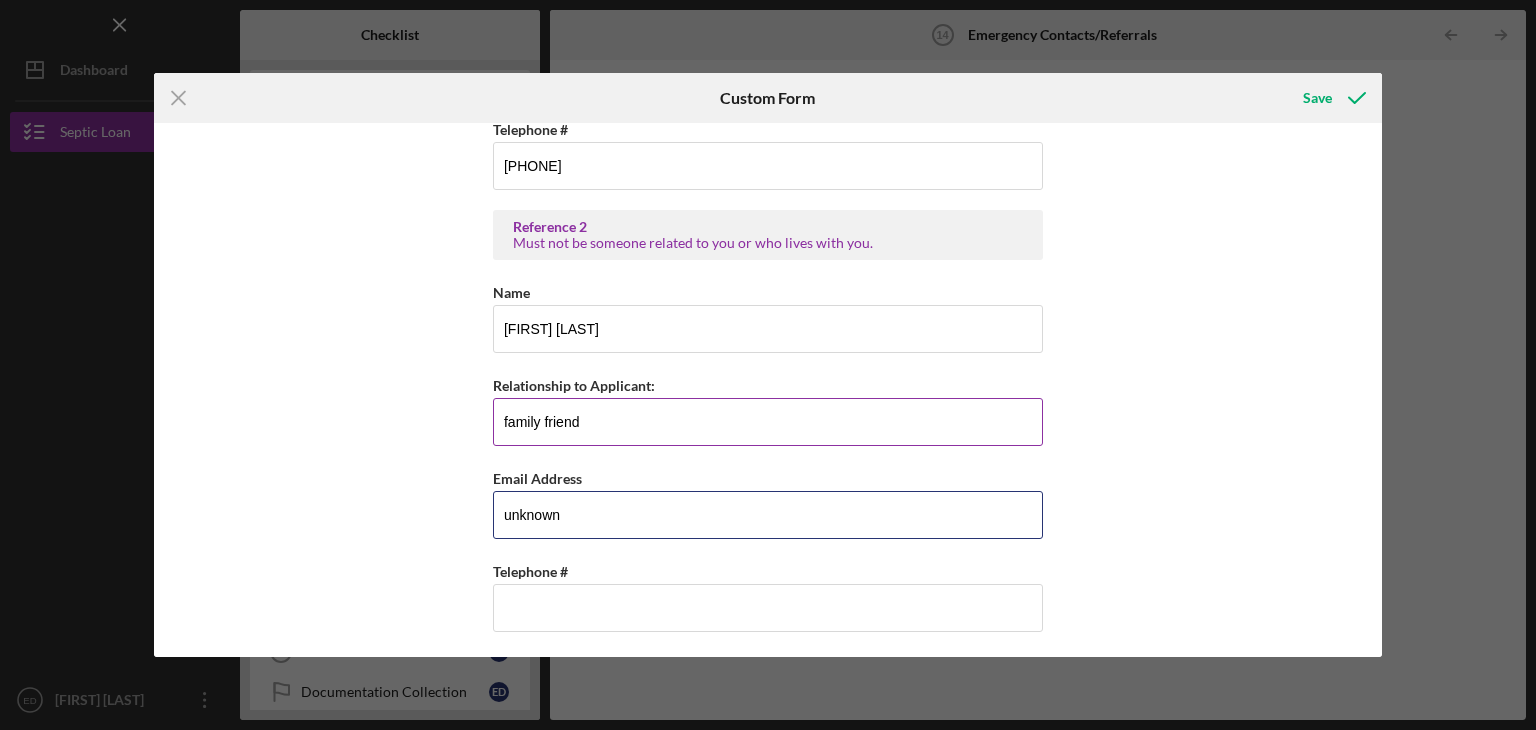 type on "unknown" 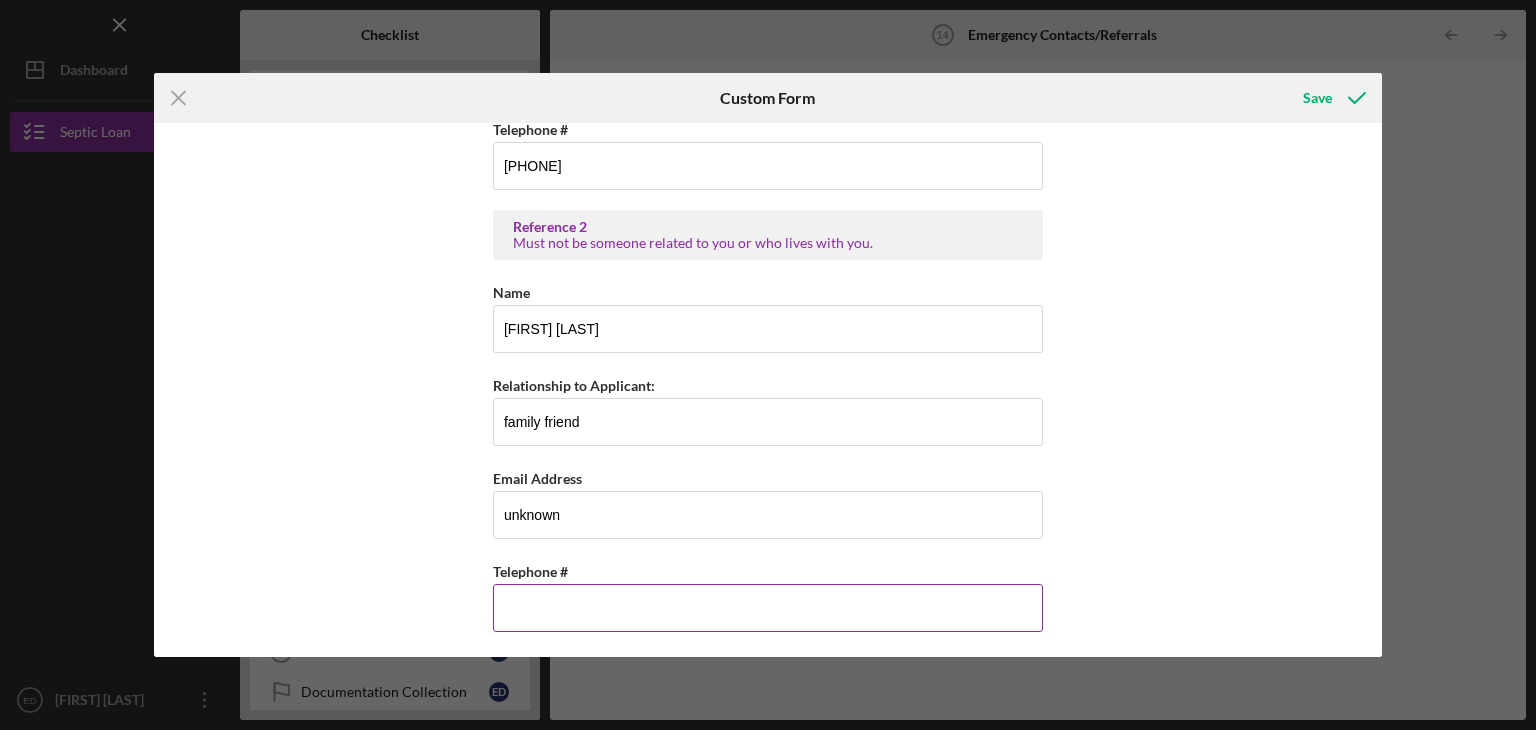 click on "Telephone #" at bounding box center [768, 608] 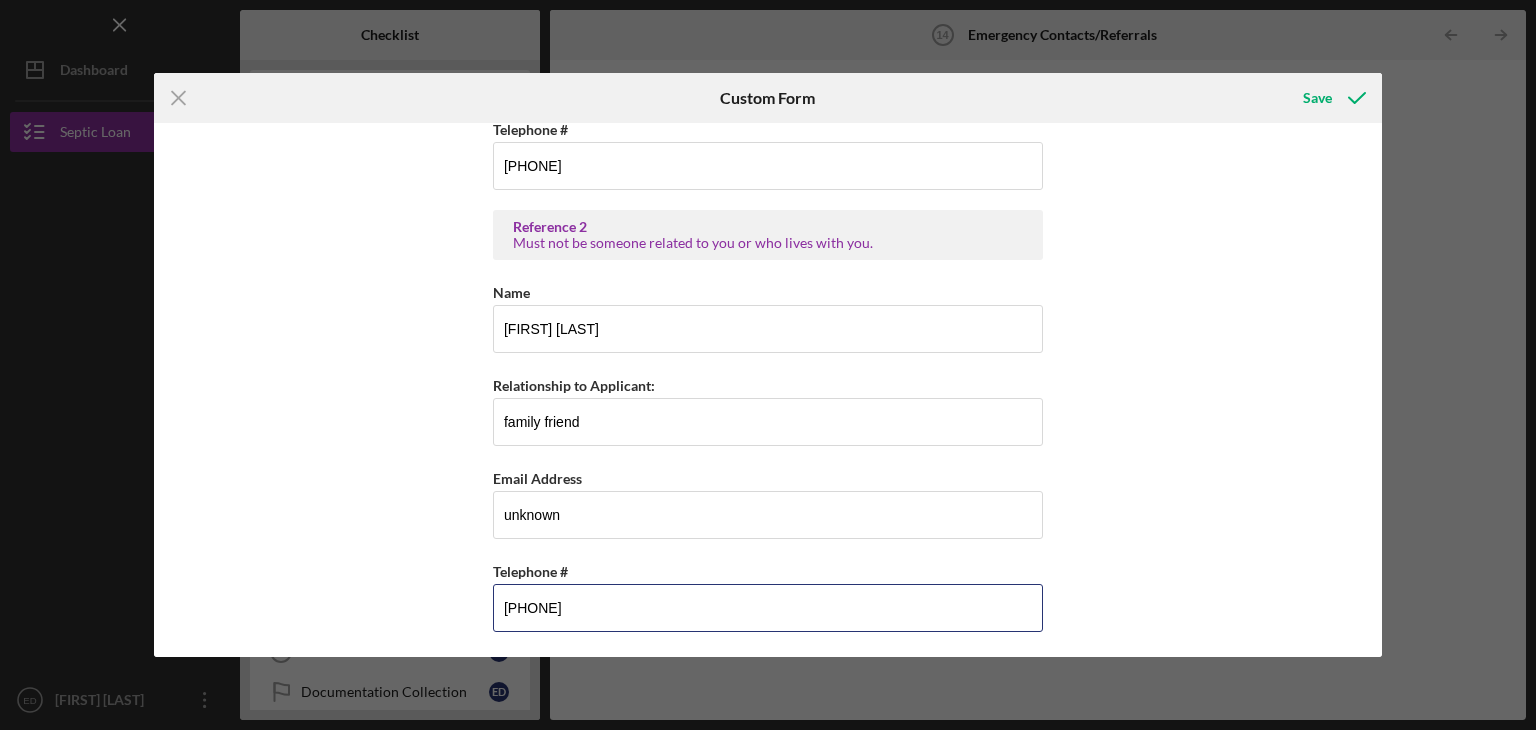 type on "[PHONE]" 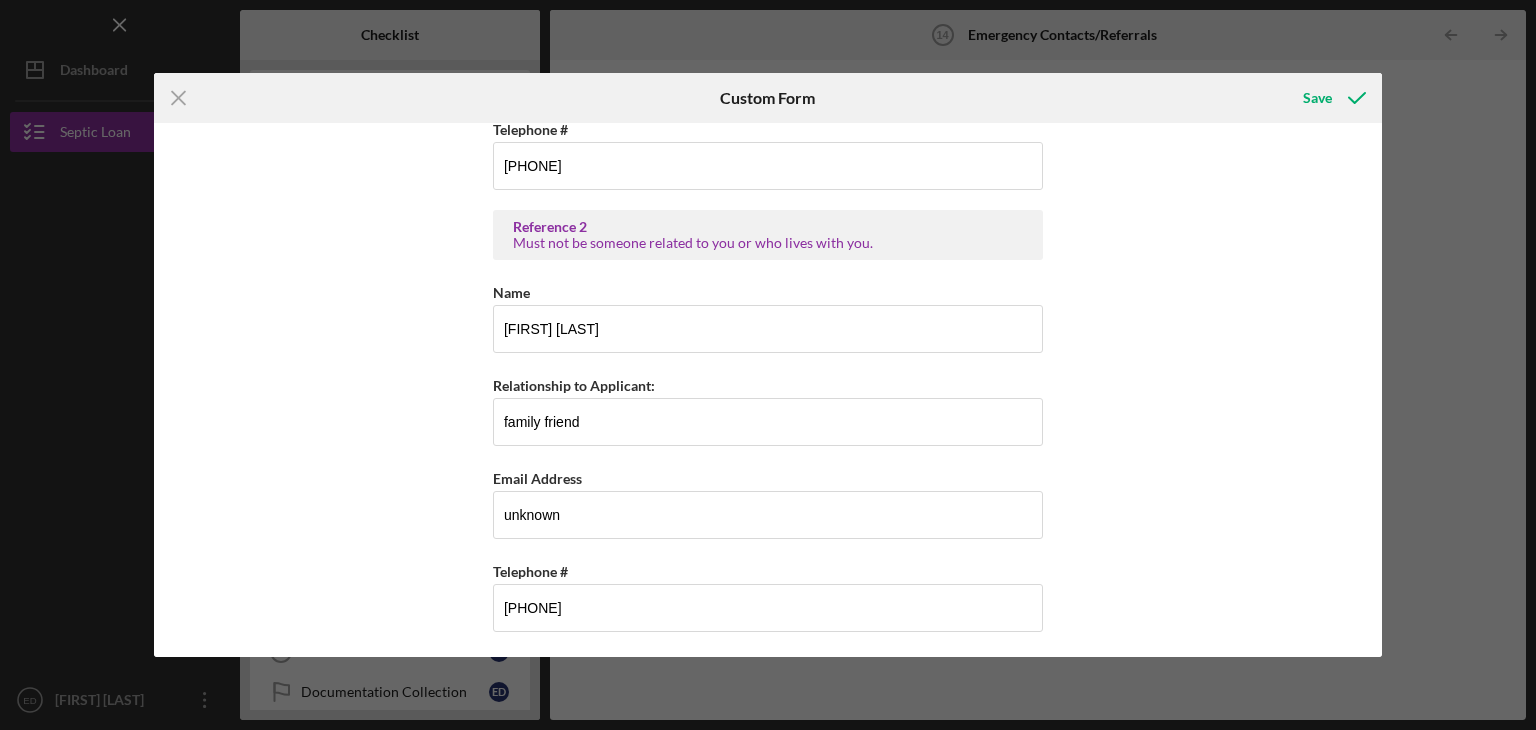 click on "Emergency Contacts #1 . Name [FIRST] [LAST] Relationship to Applicant: Mom Telephone # [PHONE] Emergency Contacts #2 . Name [FIRST] [LAST] Relationship to Applicant: Dad Telephone # [PHONE] Reference 1 Must not be someone related to you or who lives with you. Name [FIRST] [LAST] Relationship to Applicant: coworker Email Address [EMAIL] Telephone # [PHONE] Reference 2 Must not be someone related to you or who lives with you. Name [FIRST] [LAST] Relationship to Applicant: family friend Email Address unknown Telephone # [PHONE]" at bounding box center [768, 390] 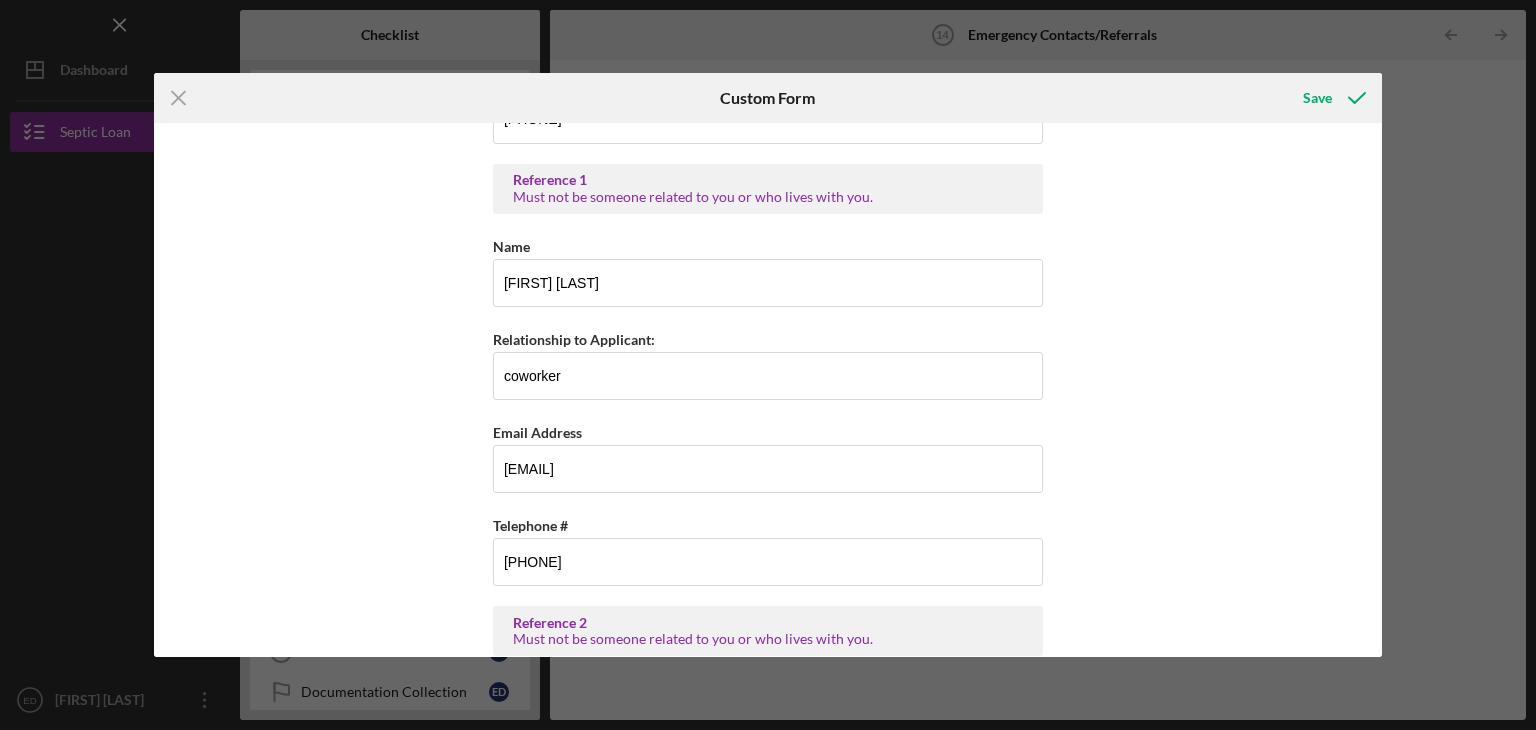 scroll, scrollTop: 667, scrollLeft: 0, axis: vertical 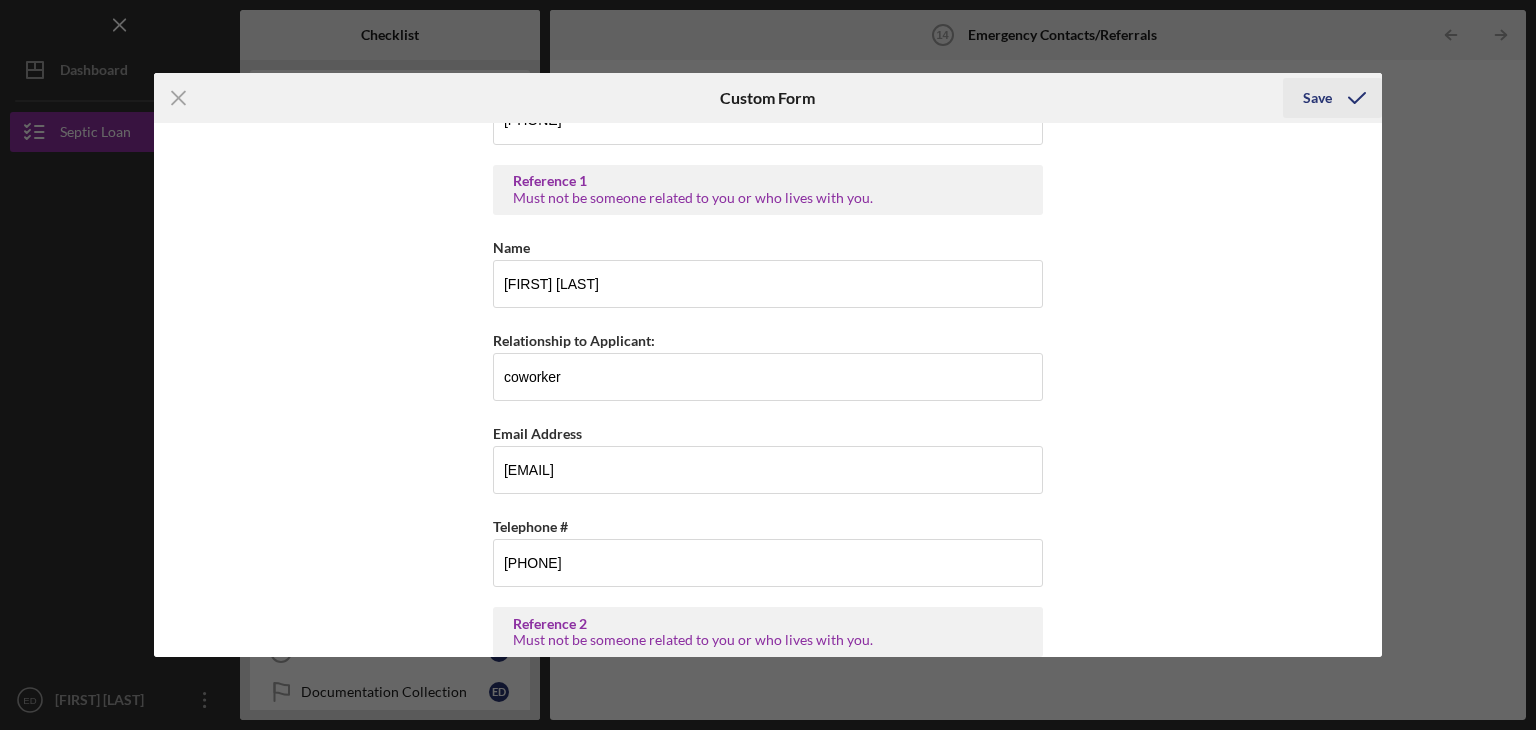 click 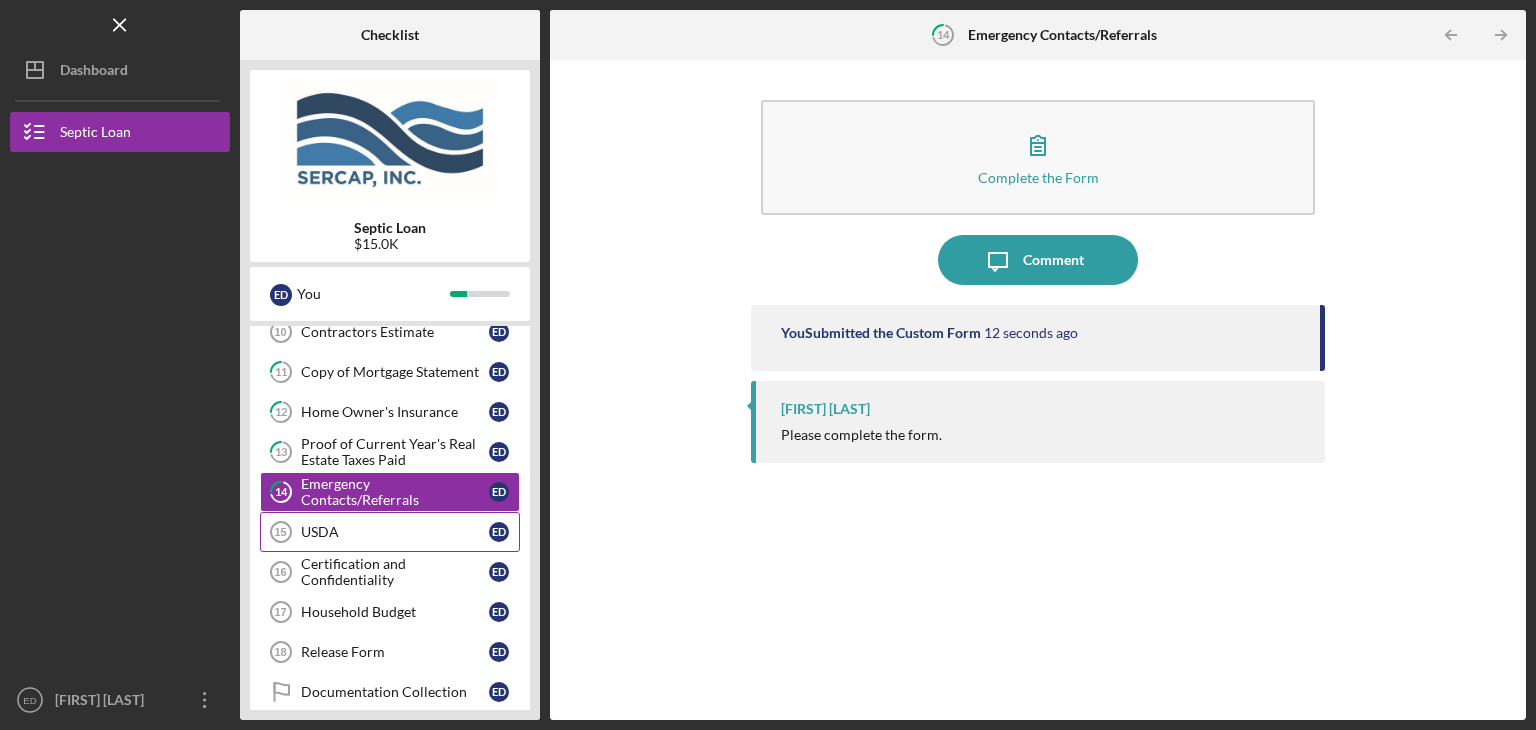 click on "USDA" at bounding box center (395, 532) 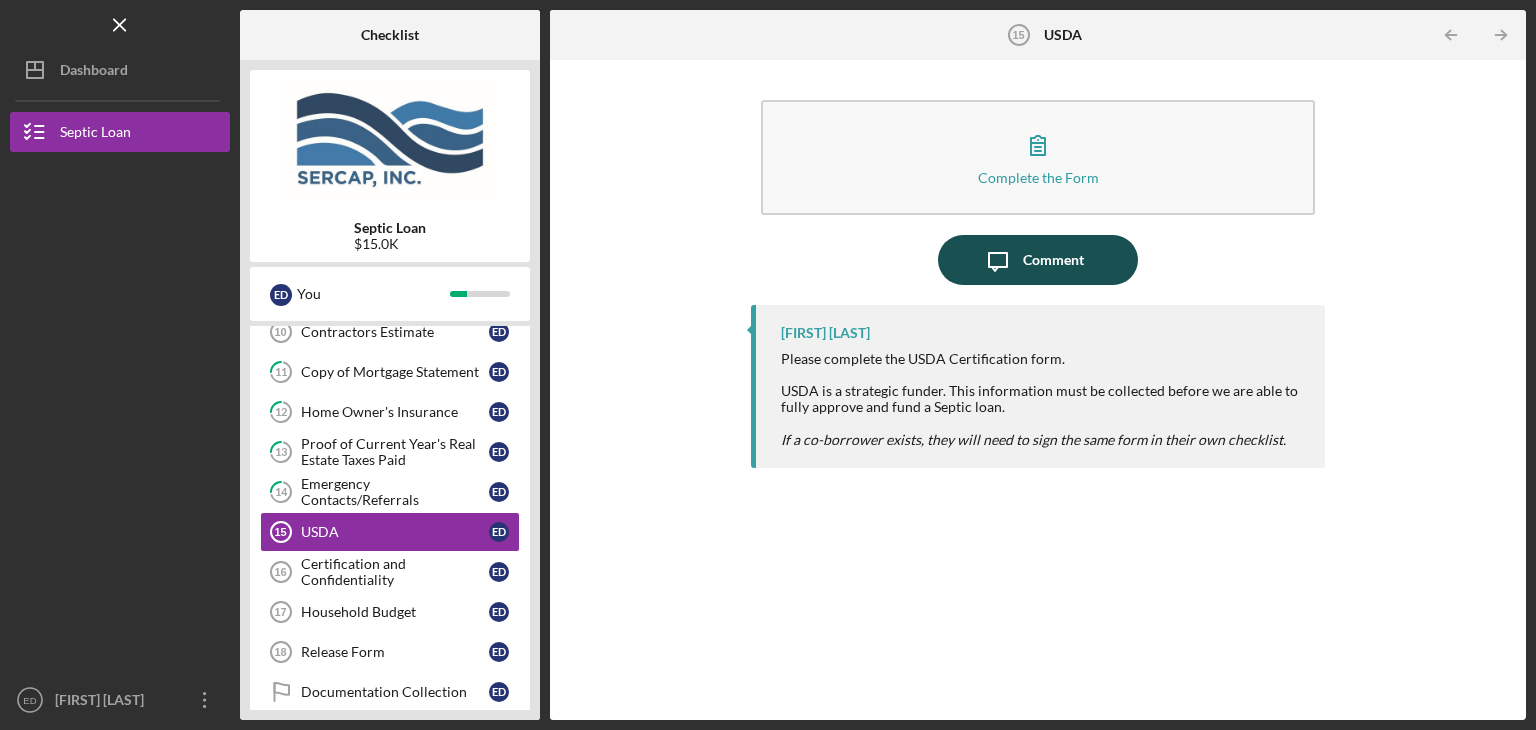 click on "Comment" at bounding box center (1053, 260) 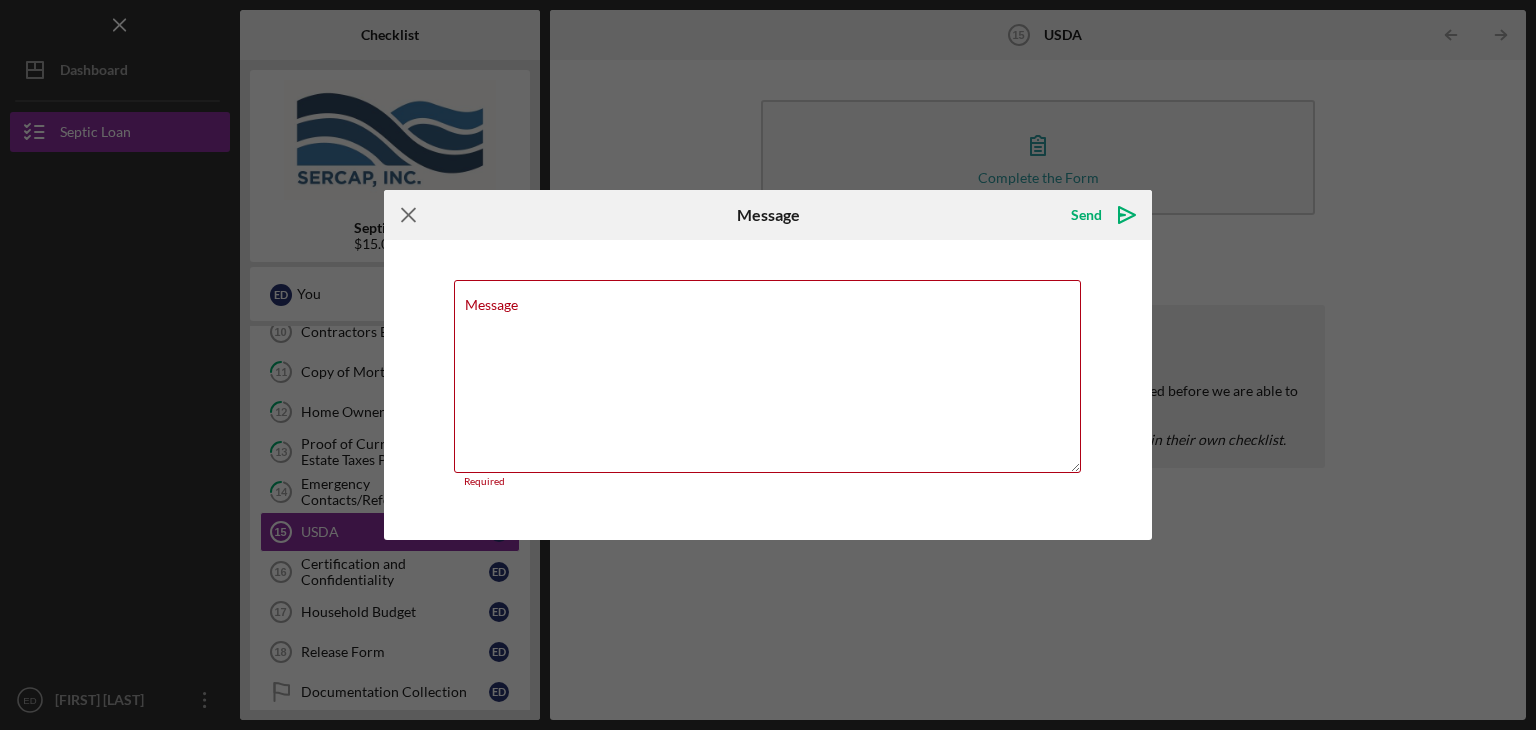 click on "Icon/Menu Close" 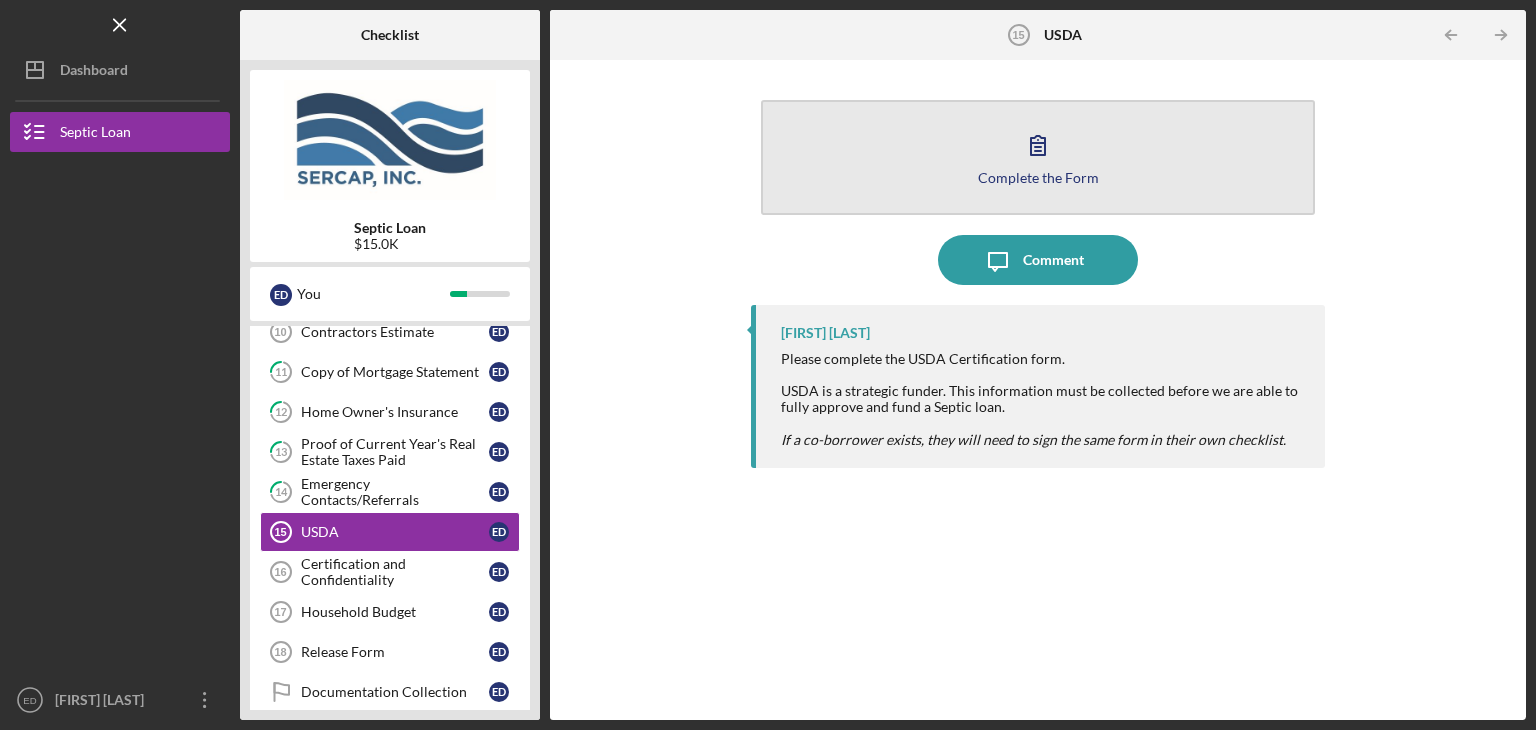 click on "Complete the Form Form" at bounding box center [1038, 157] 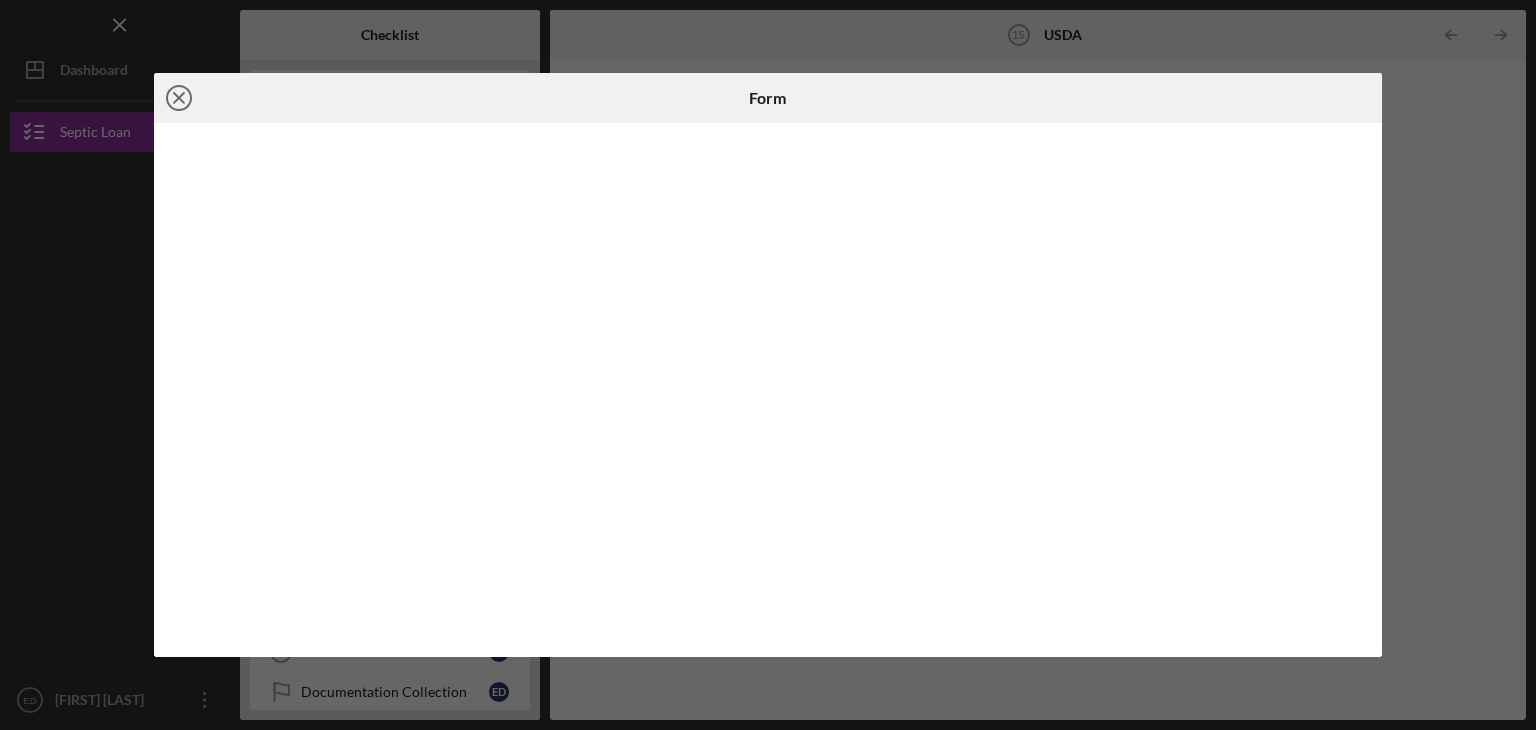 click 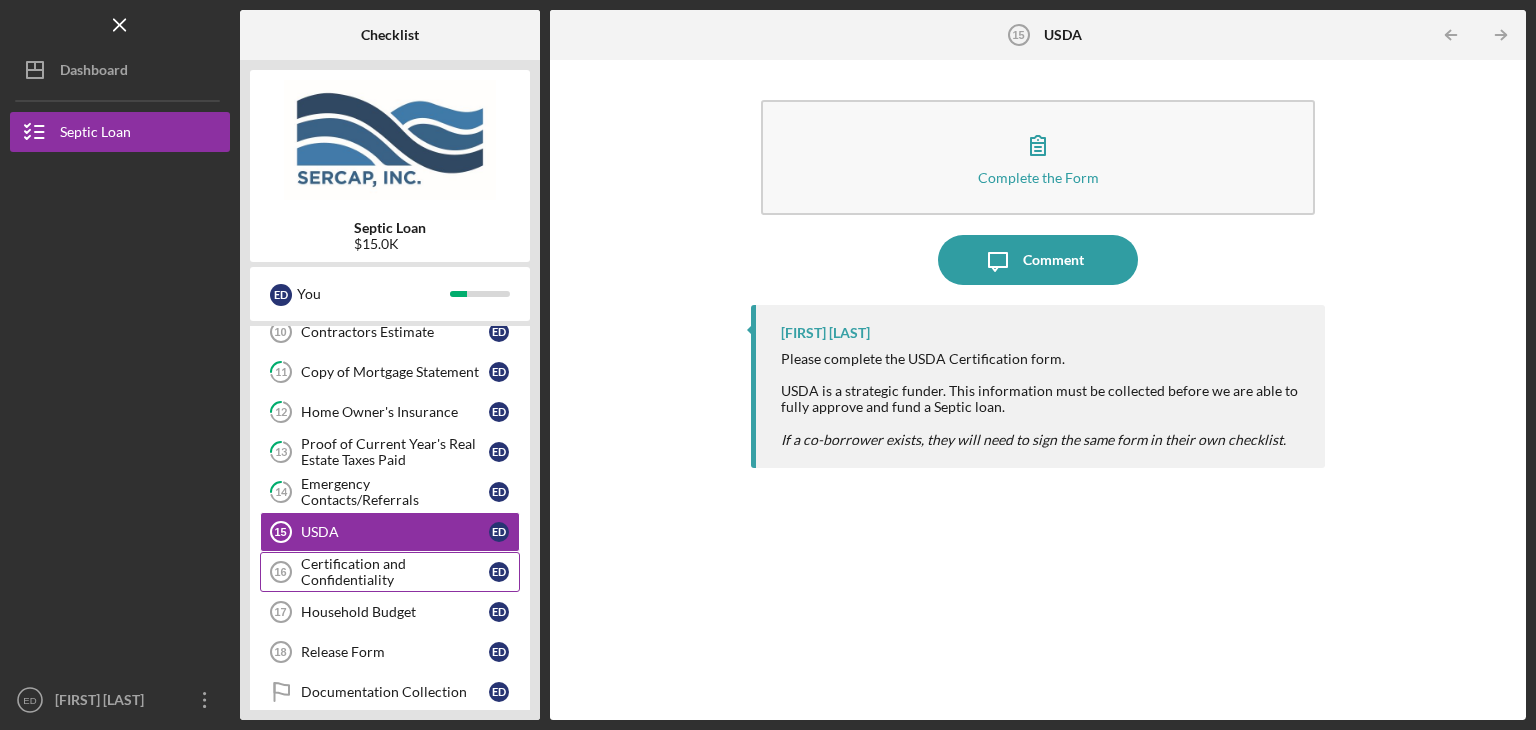 click on "Certification and Confidentiality" at bounding box center (395, 572) 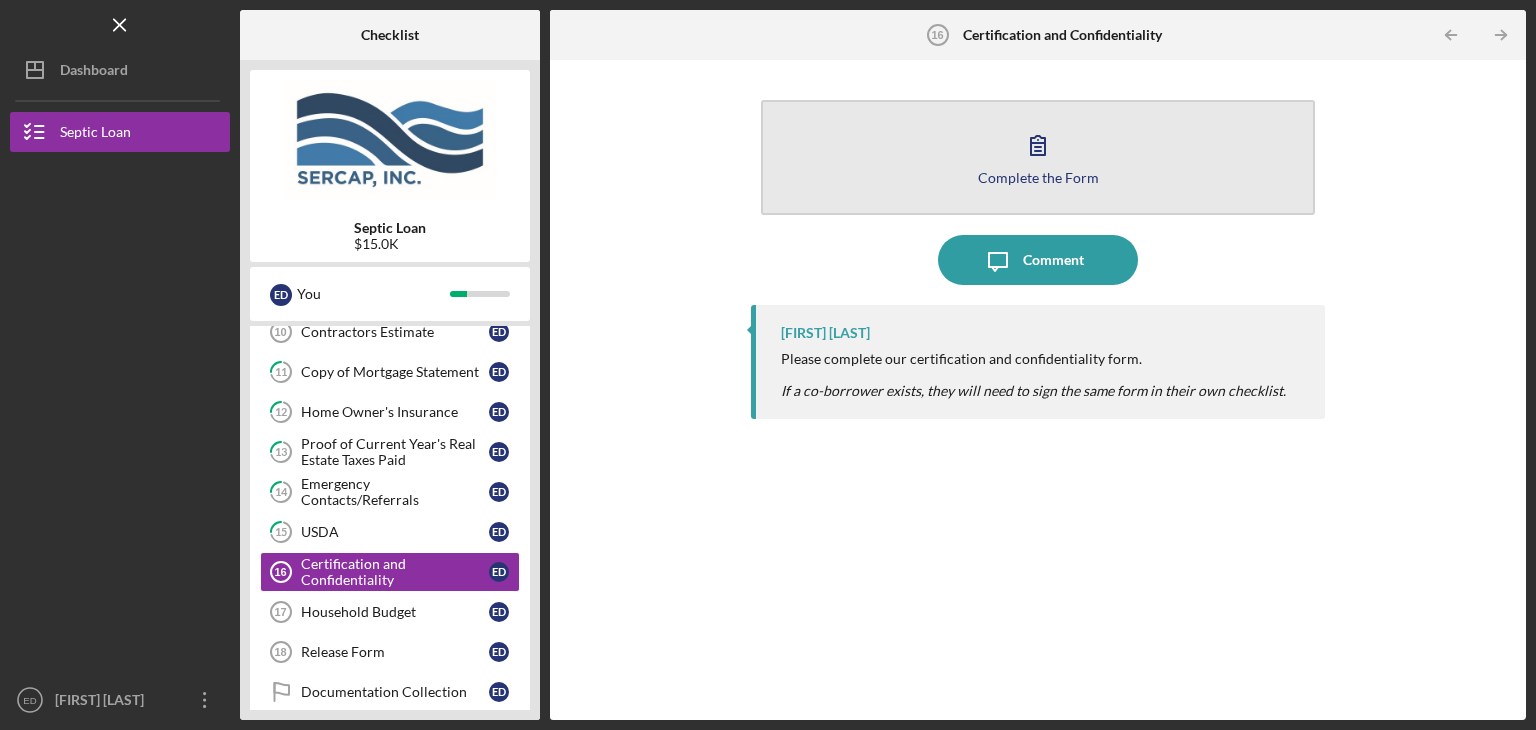 click on "Complete the Form" at bounding box center [1038, 177] 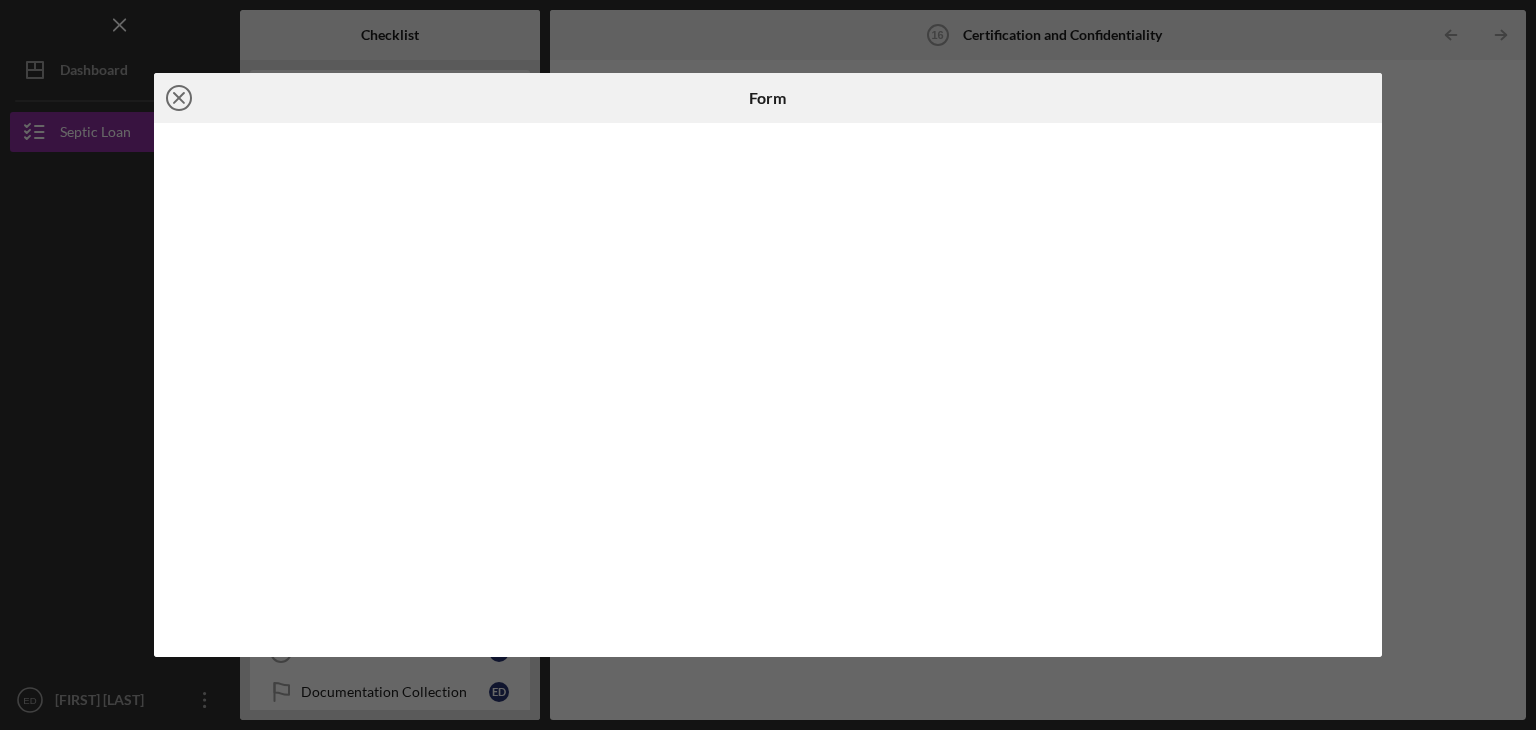 click 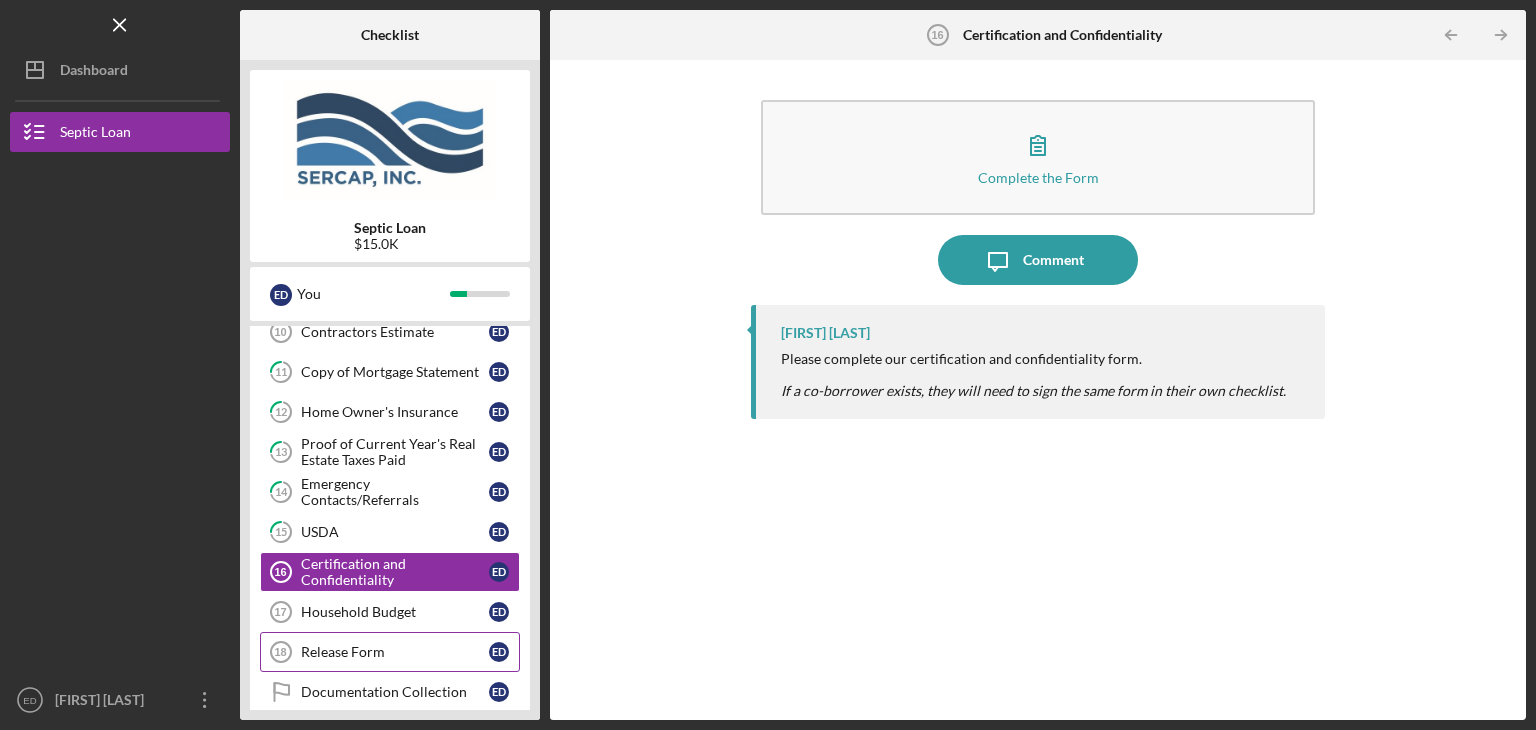 click on "Release Form" at bounding box center (395, 652) 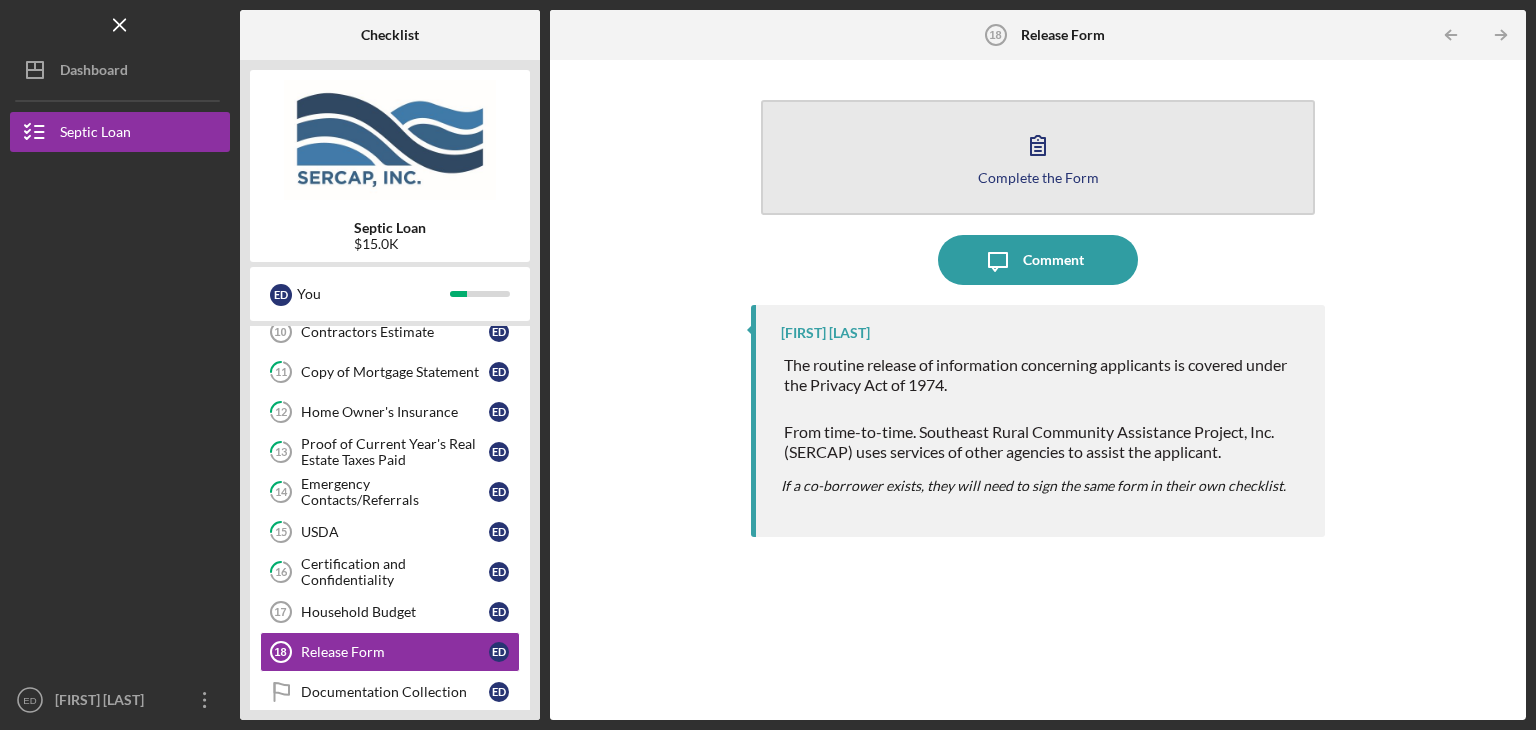click 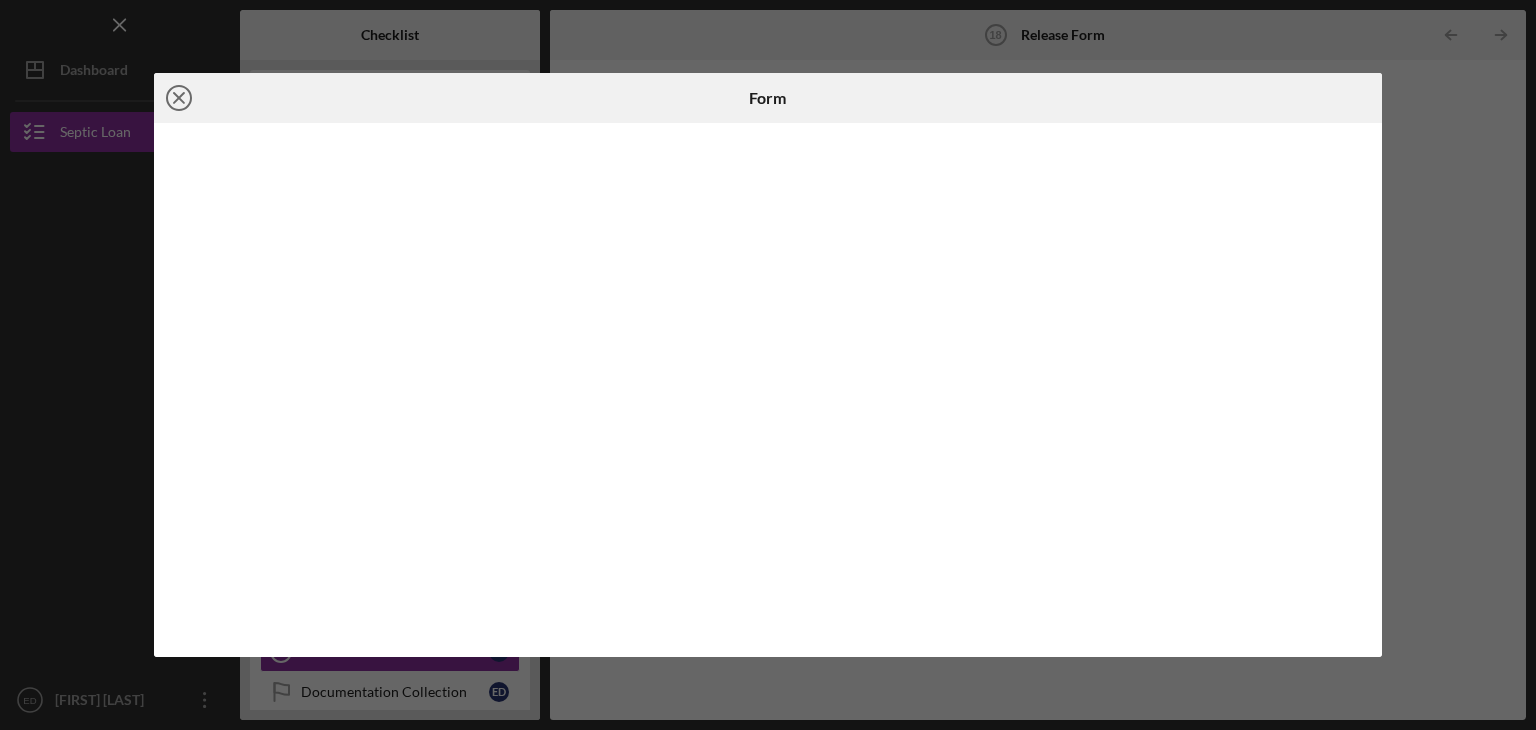 click 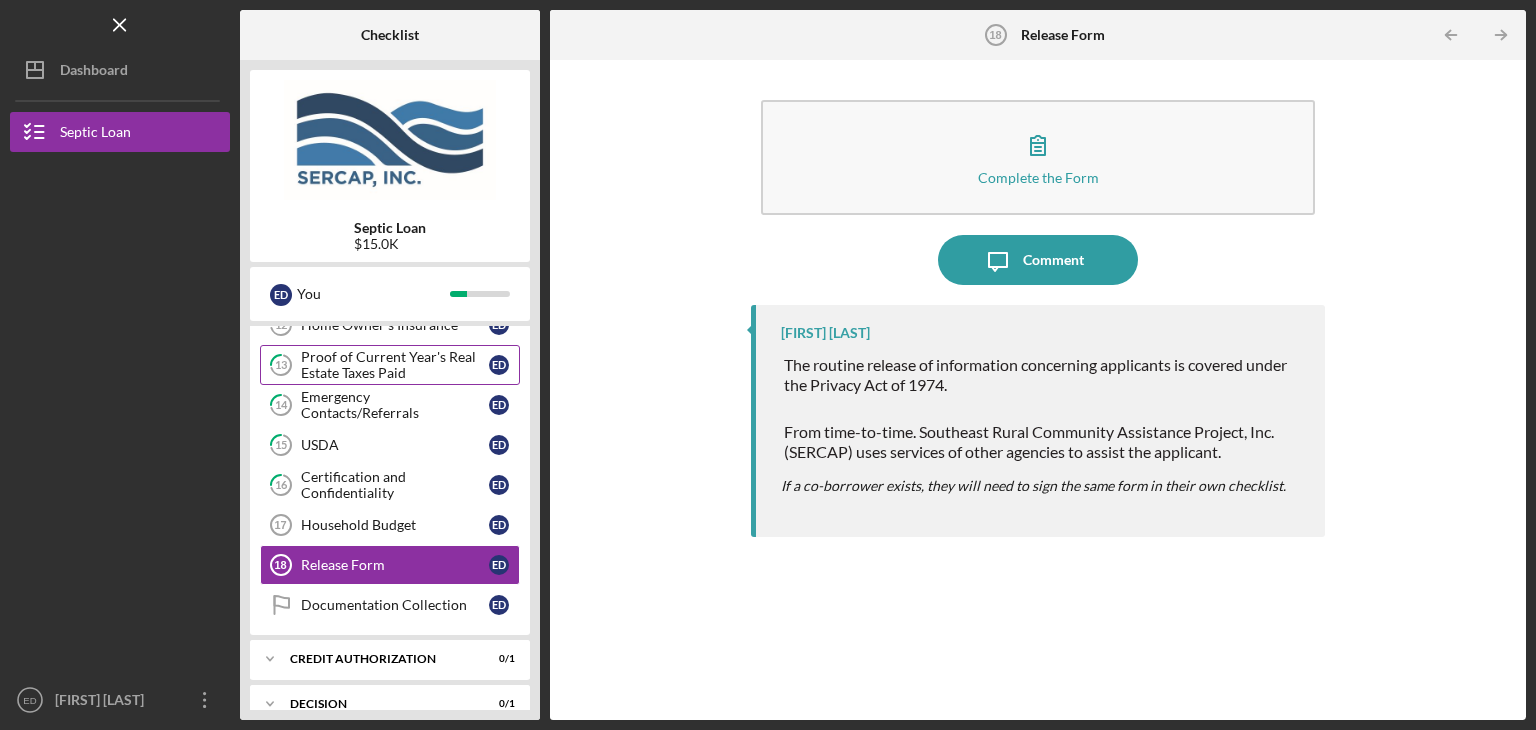 scroll, scrollTop: 268, scrollLeft: 0, axis: vertical 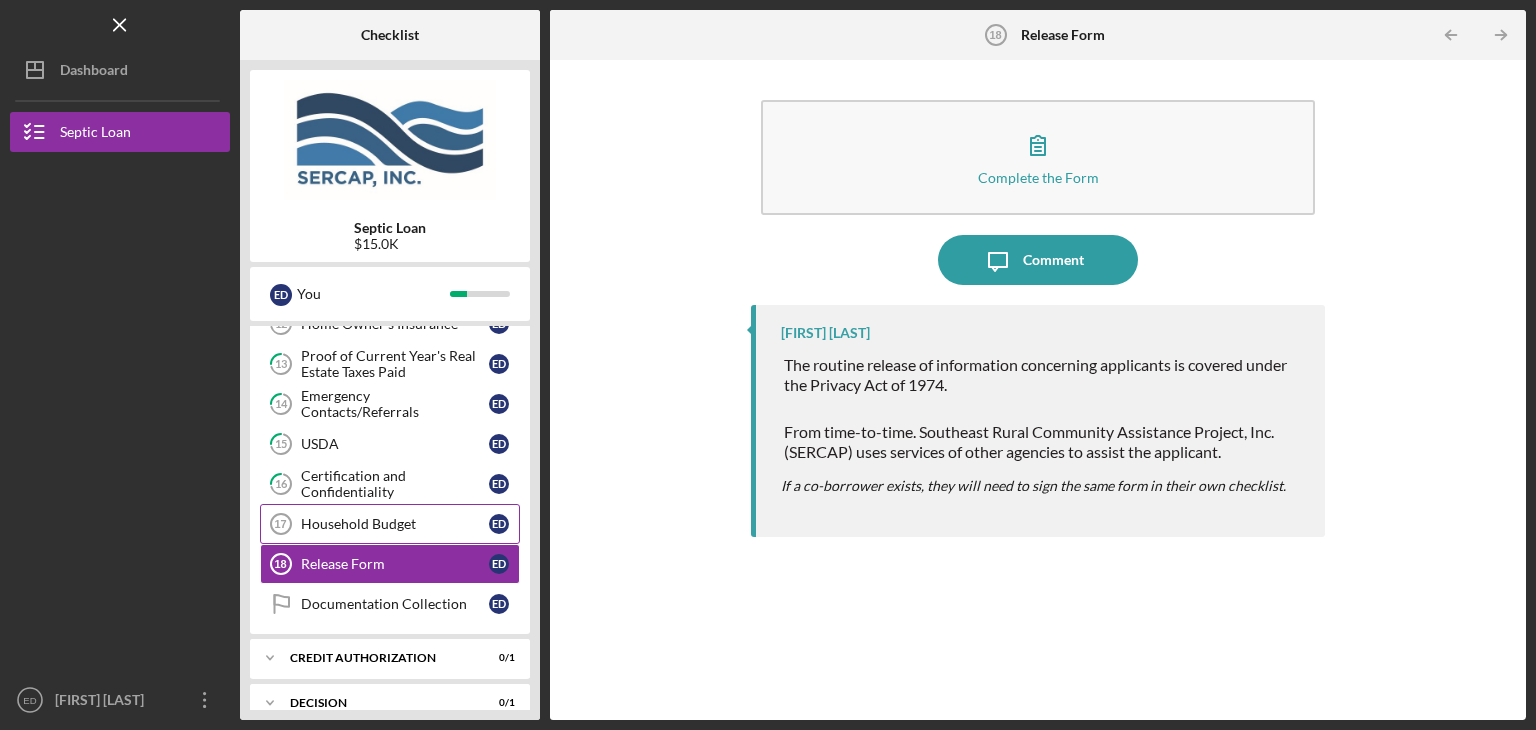 click on "Household Budget" at bounding box center (395, 524) 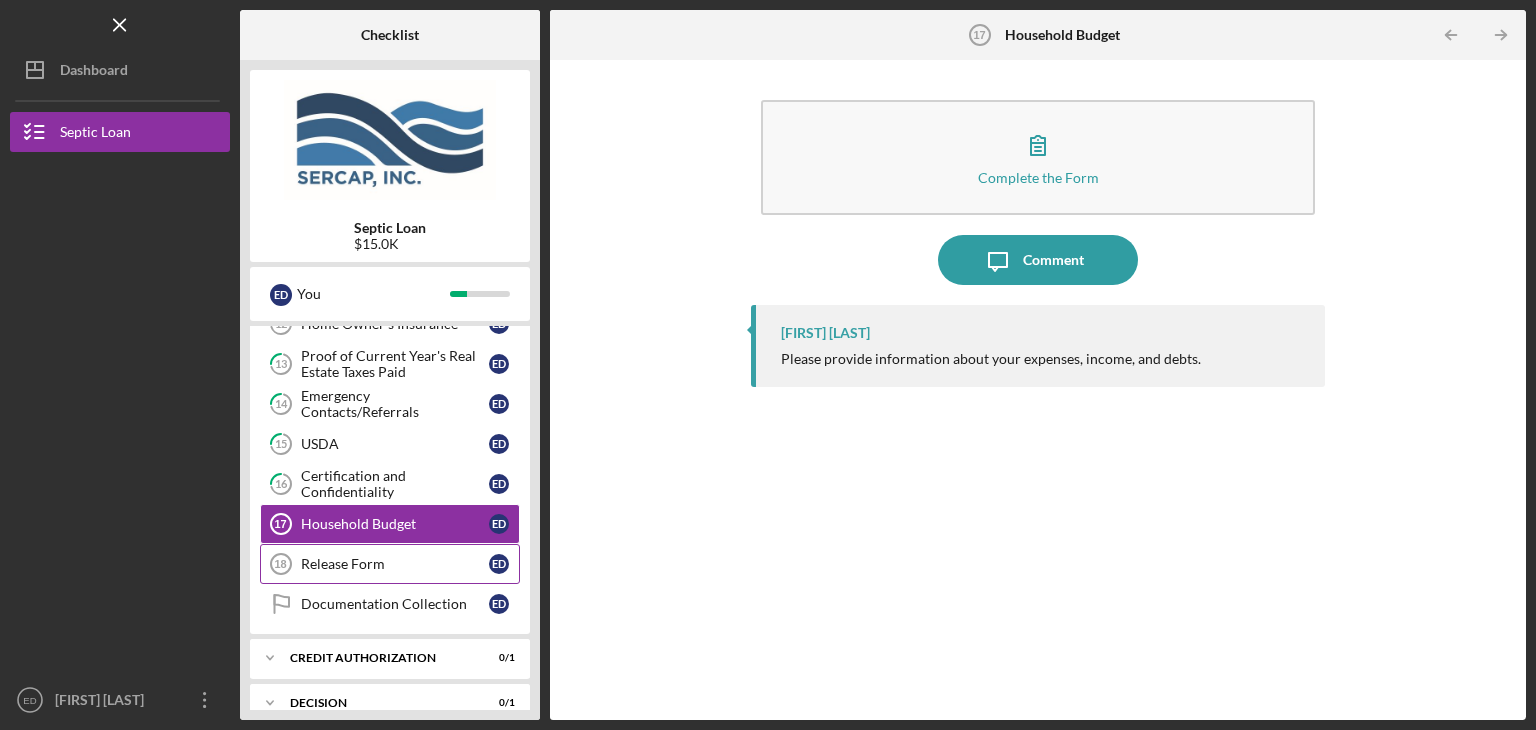 click on "Release Form" at bounding box center [395, 564] 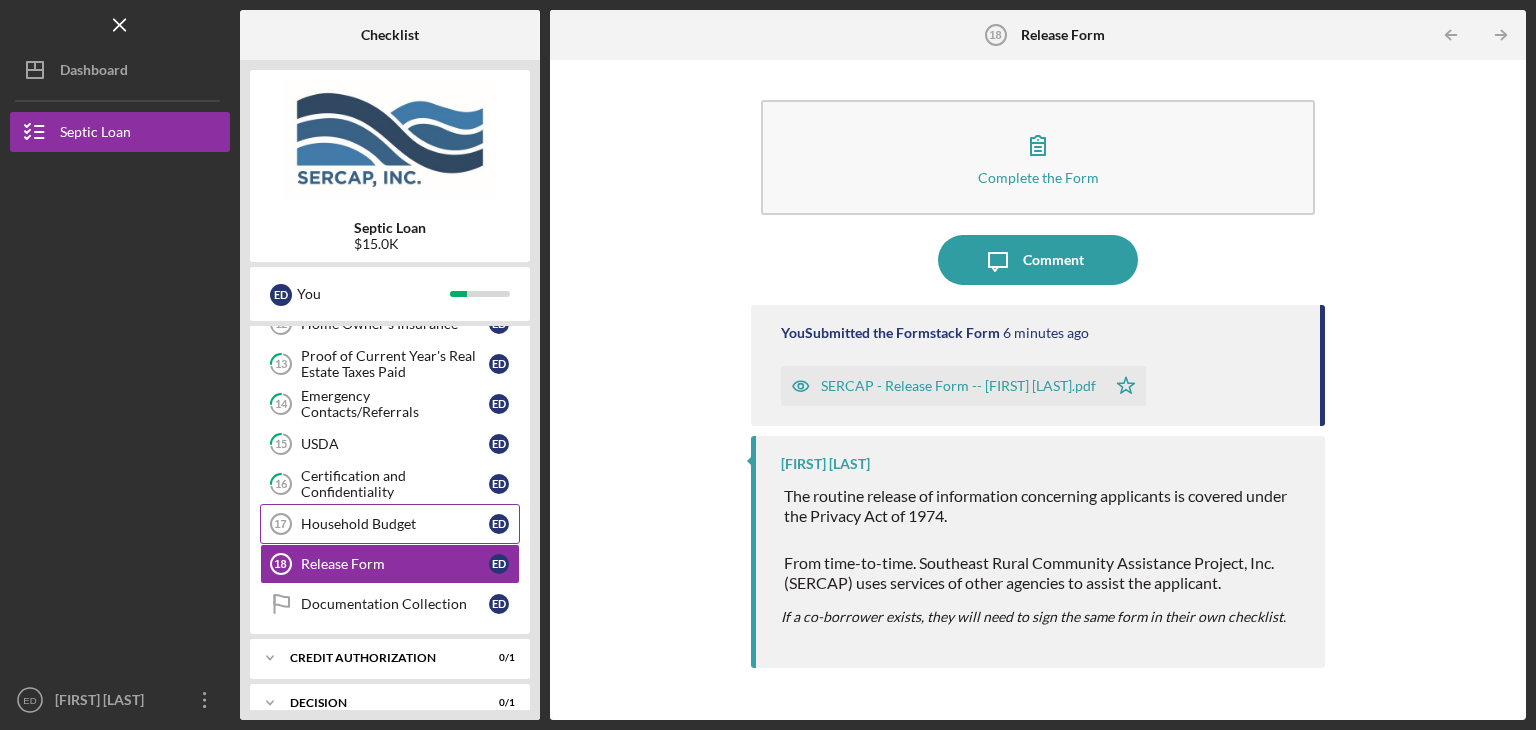 click on "Household Budget" at bounding box center (395, 524) 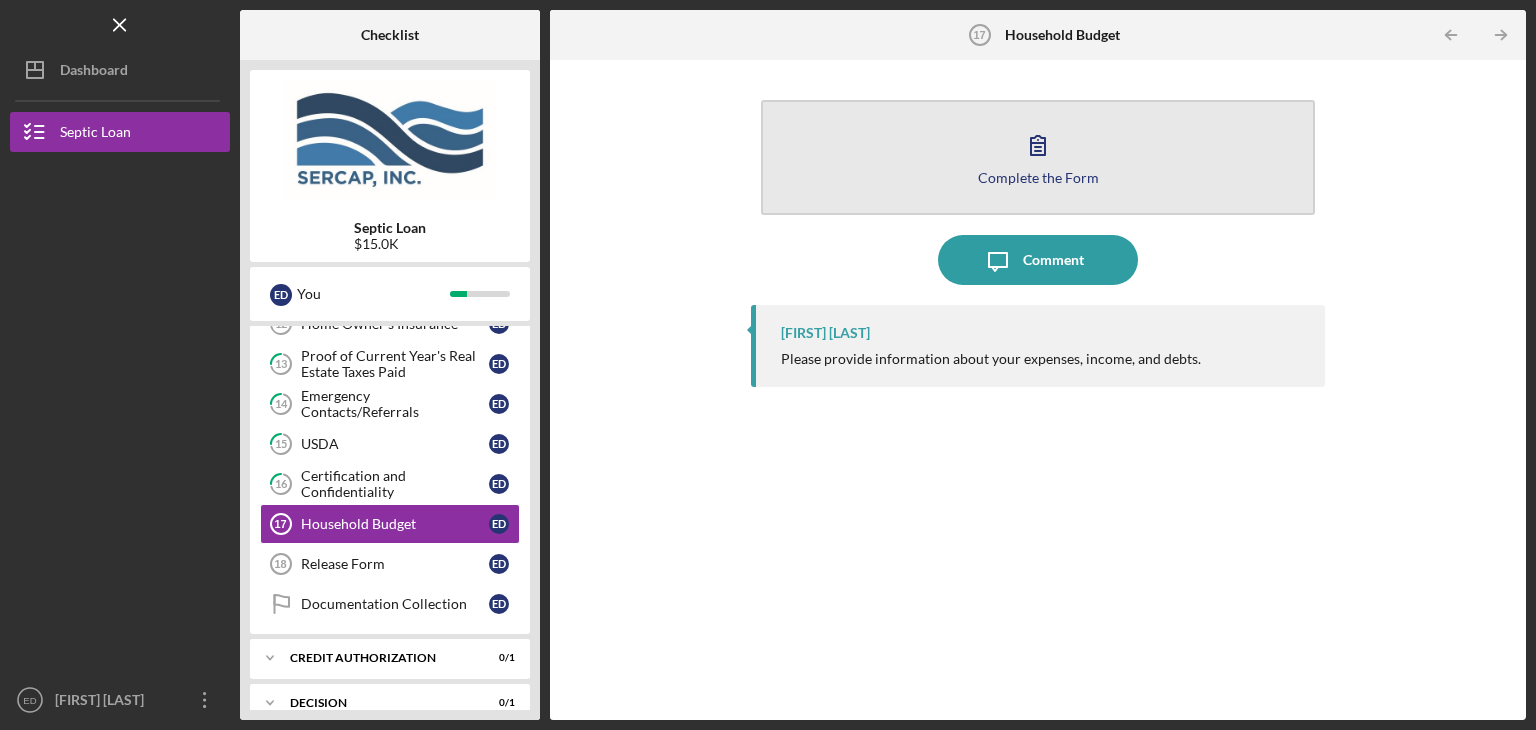 click 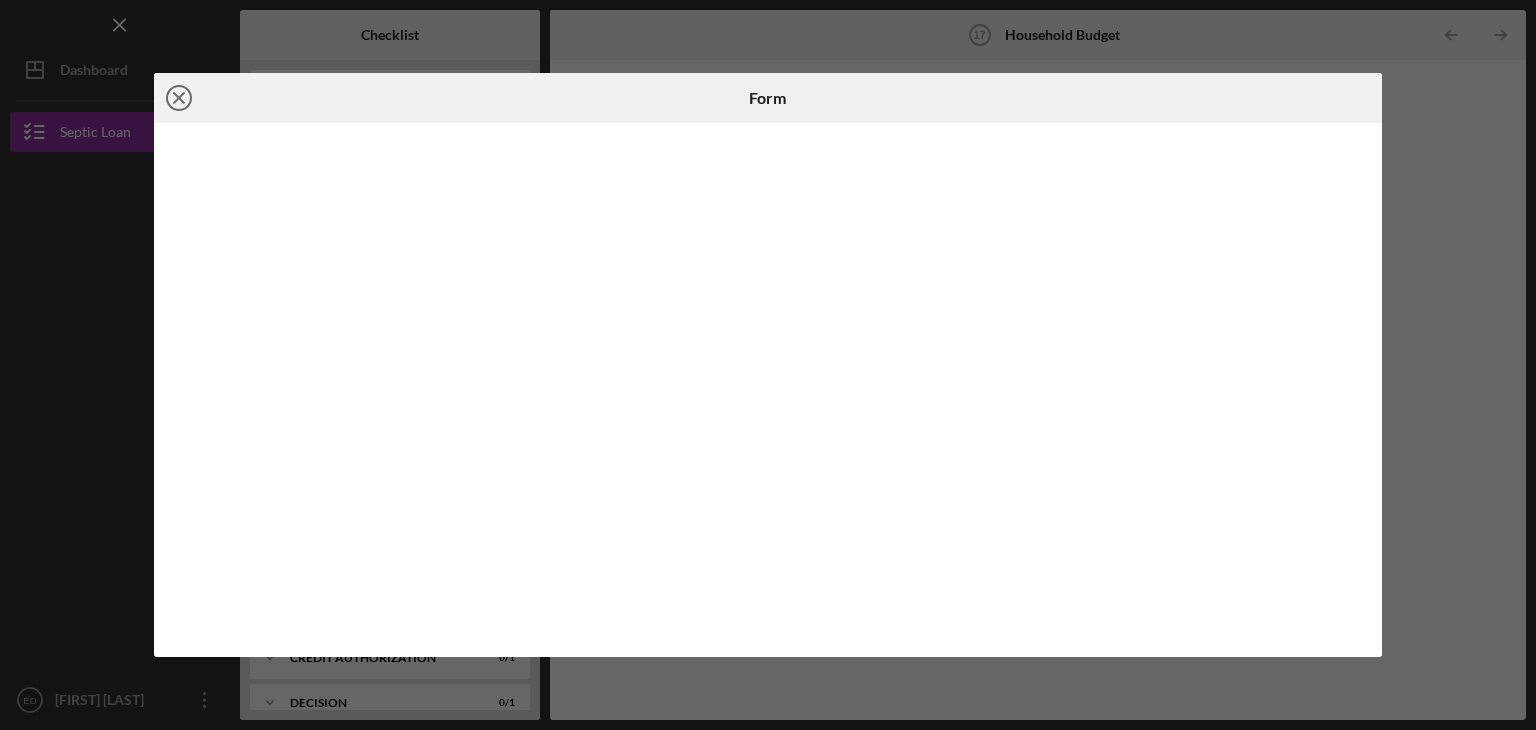 click on "Icon/Close" 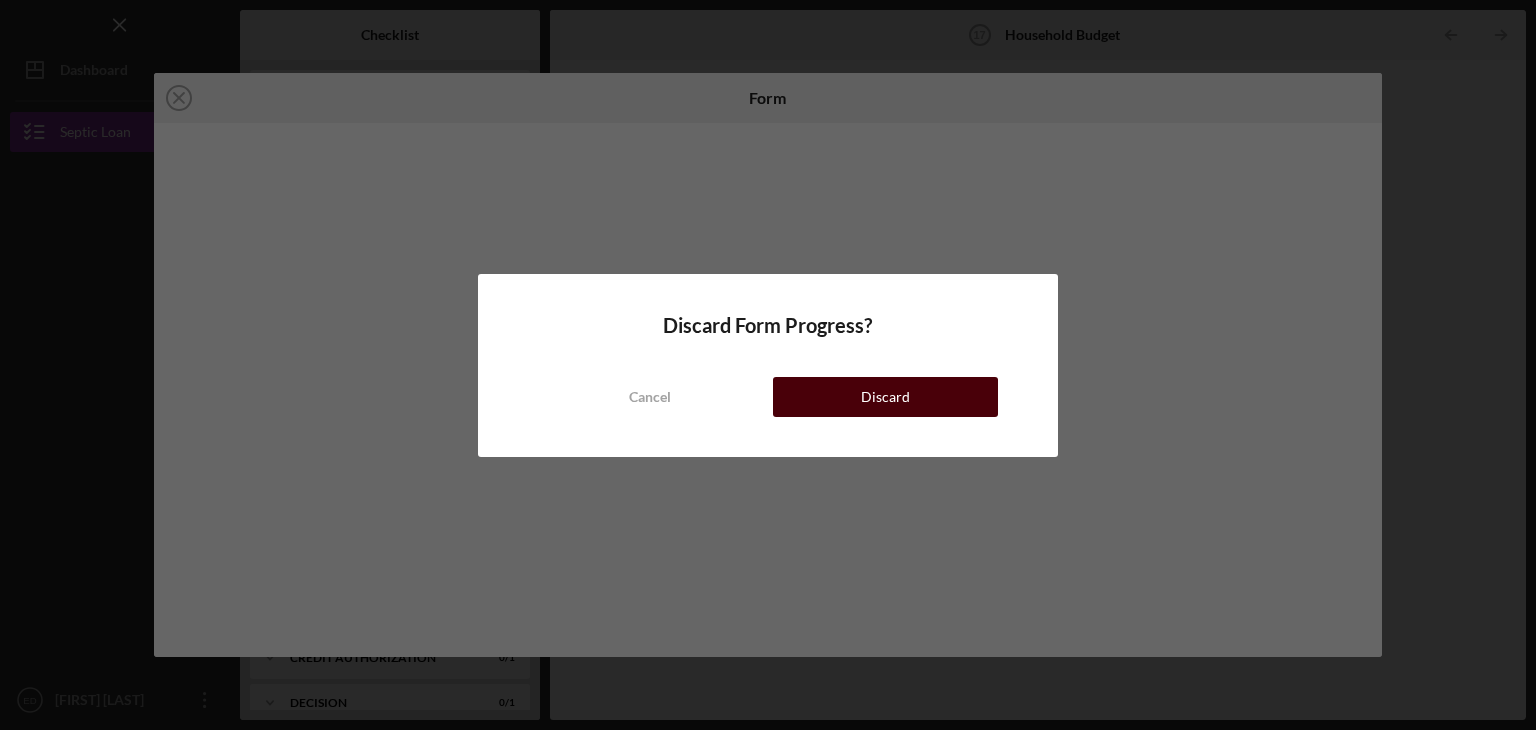 click on "Discard" at bounding box center (885, 397) 